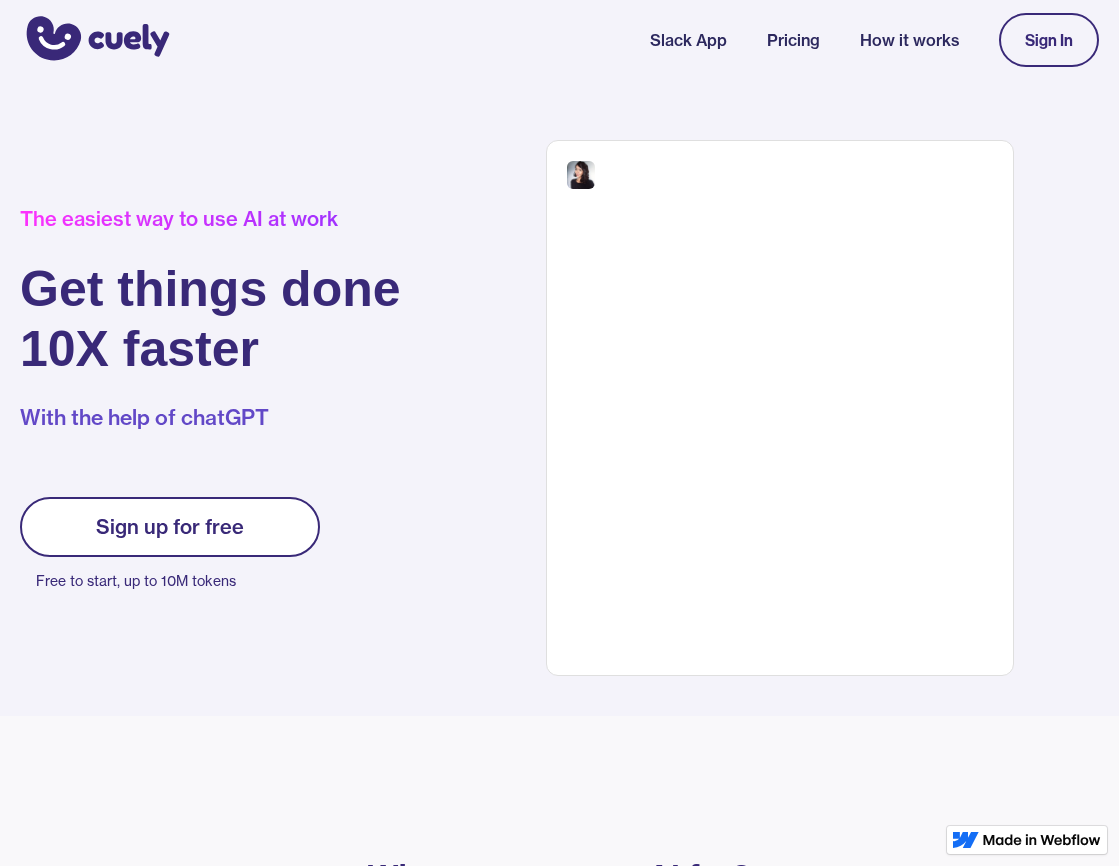 scroll, scrollTop: 0, scrollLeft: 0, axis: both 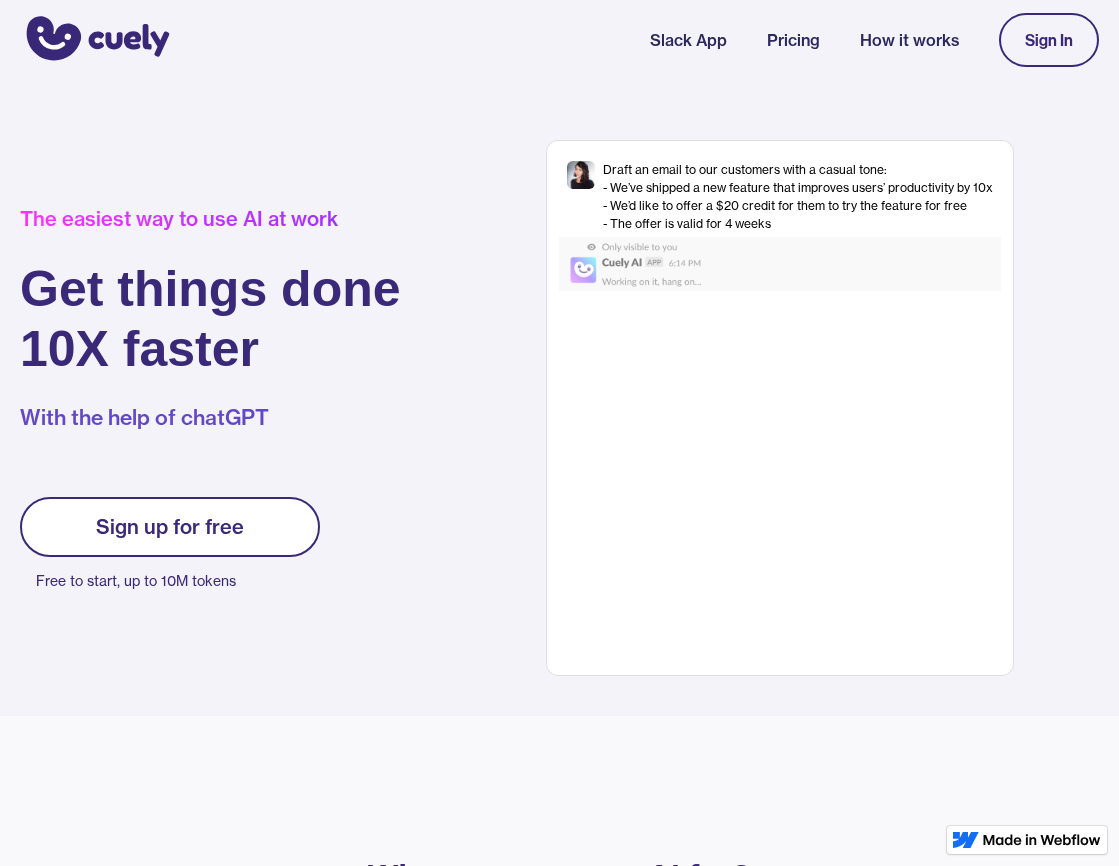 click on "Sign up for free" at bounding box center [170, 527] 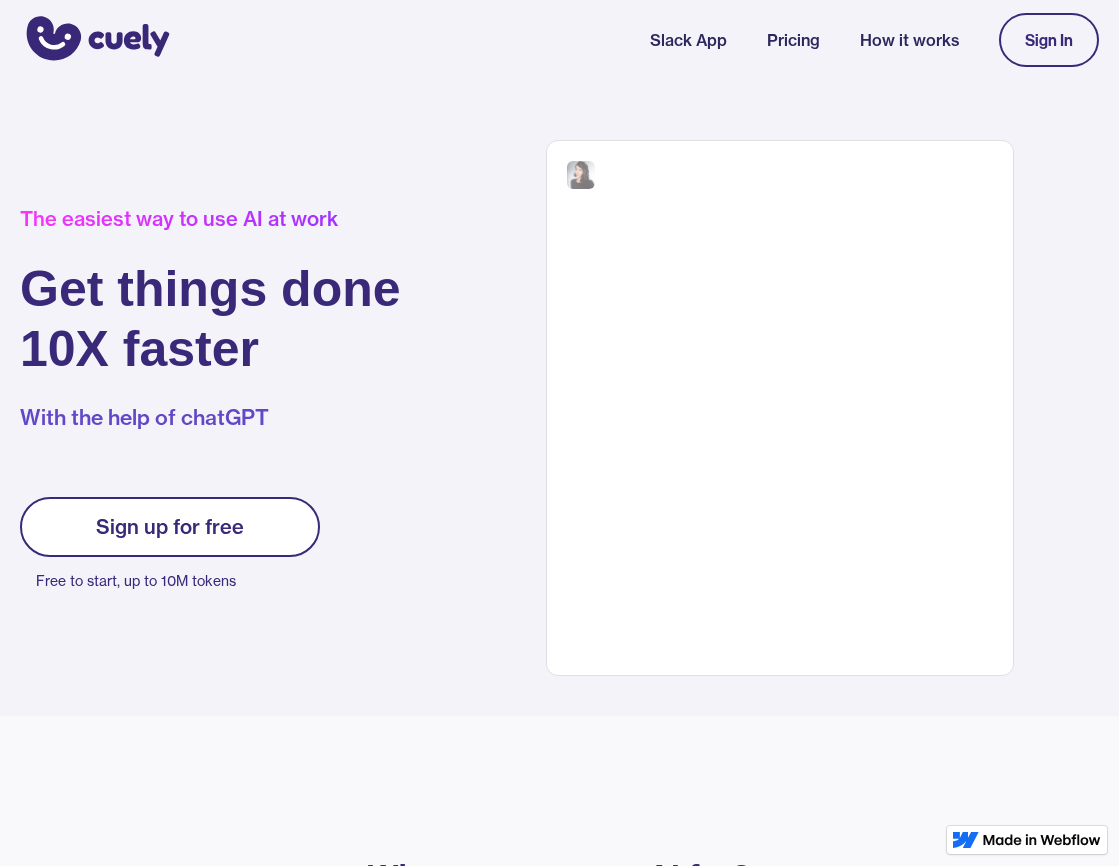 scroll, scrollTop: 0, scrollLeft: 0, axis: both 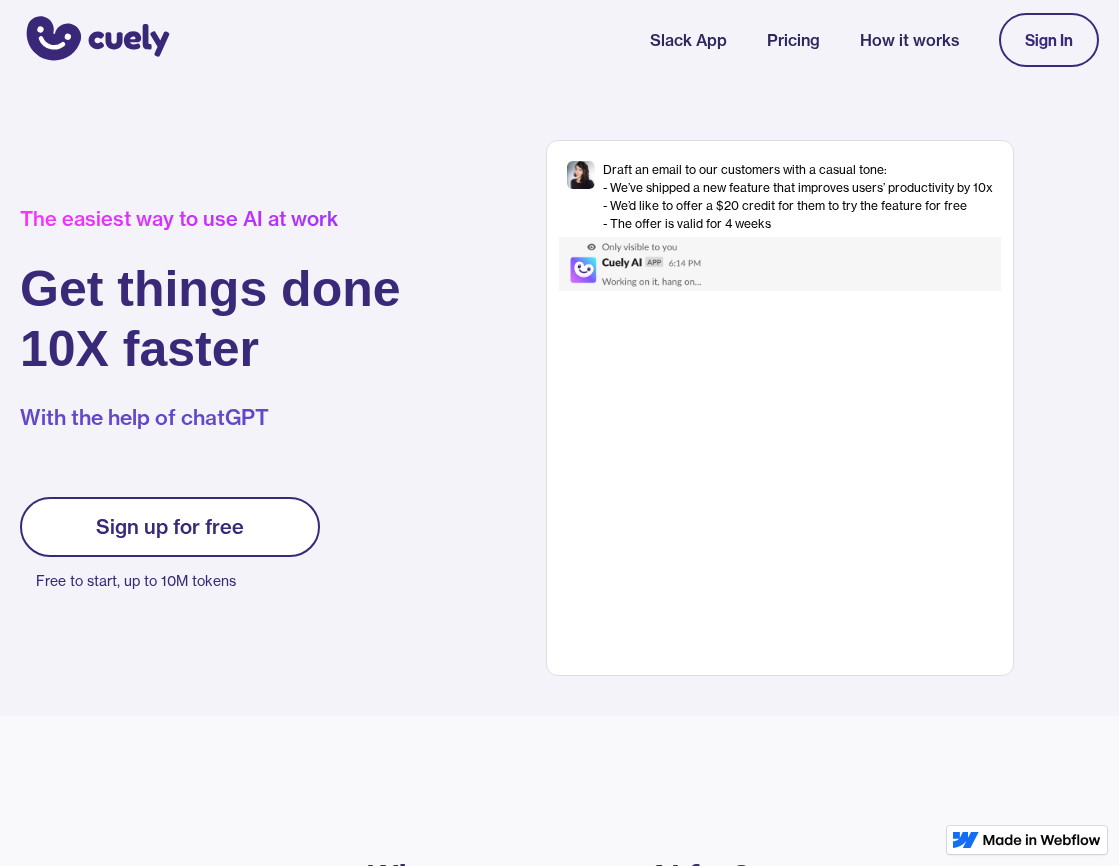 click on "Sign up for free" at bounding box center [170, 527] 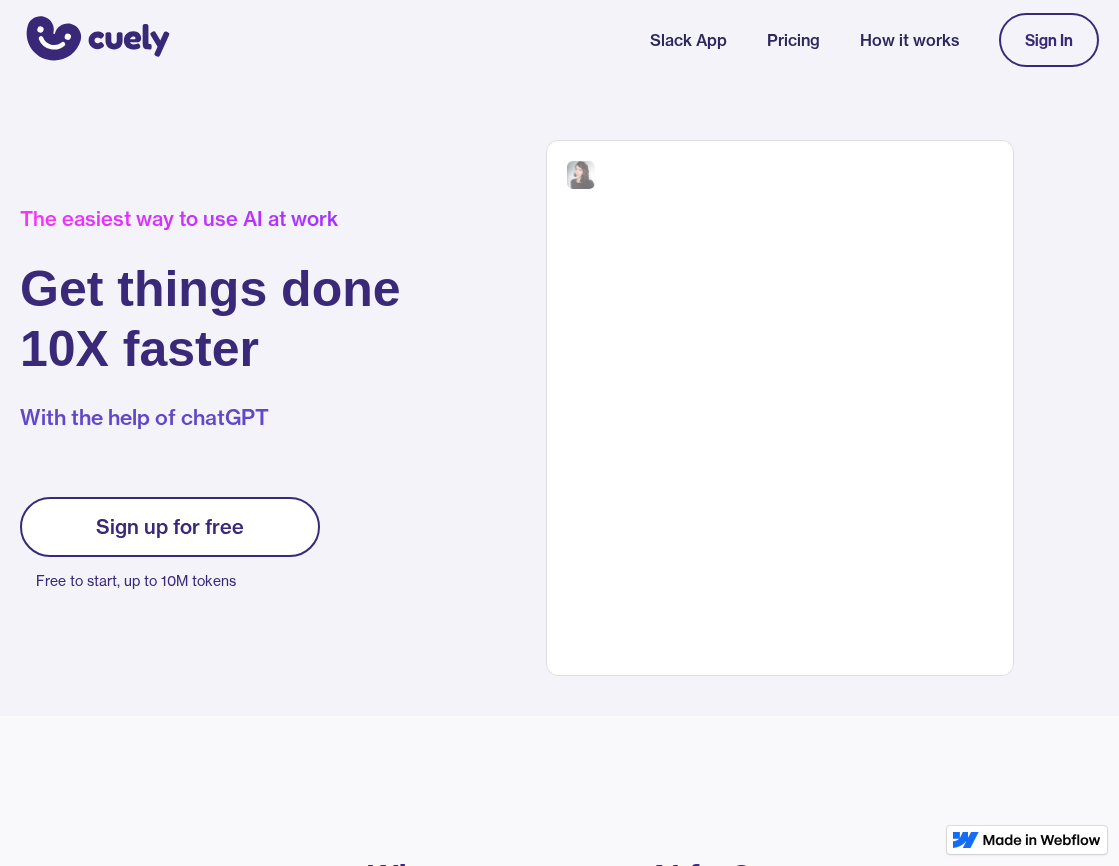 scroll, scrollTop: 0, scrollLeft: 0, axis: both 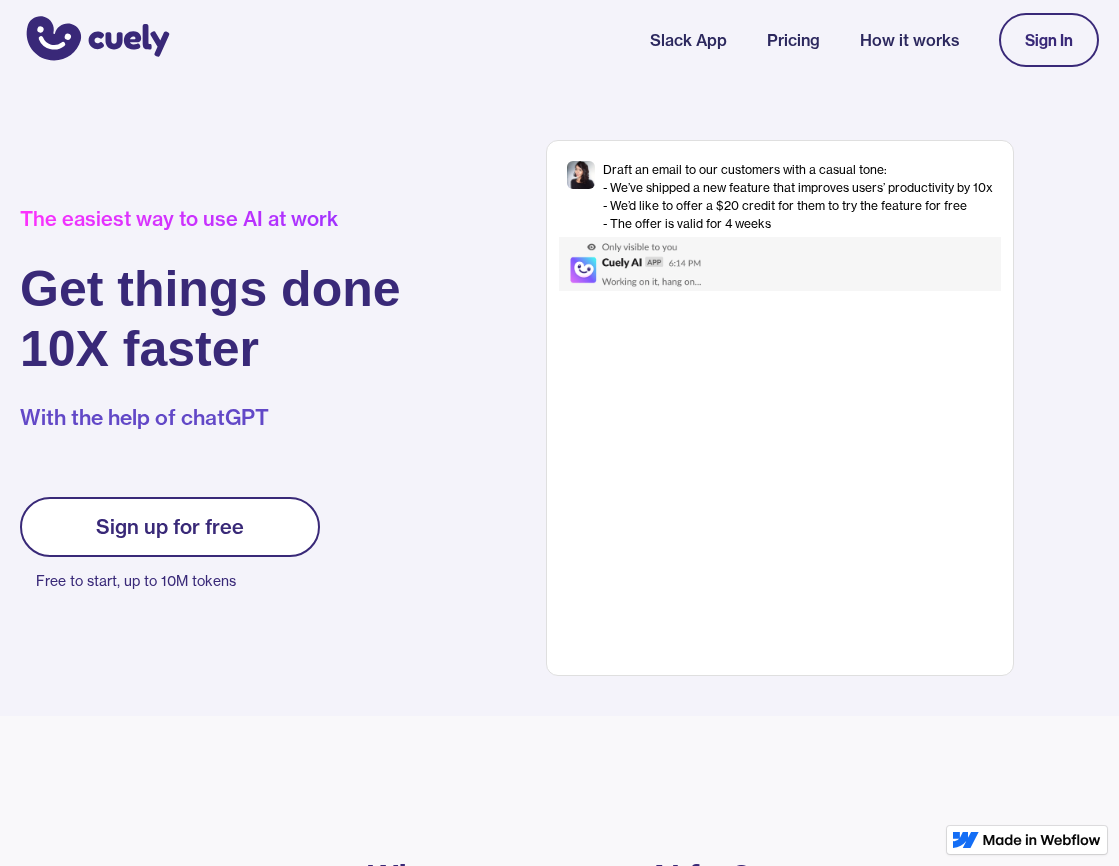 click on "Sign In" at bounding box center [1049, 40] 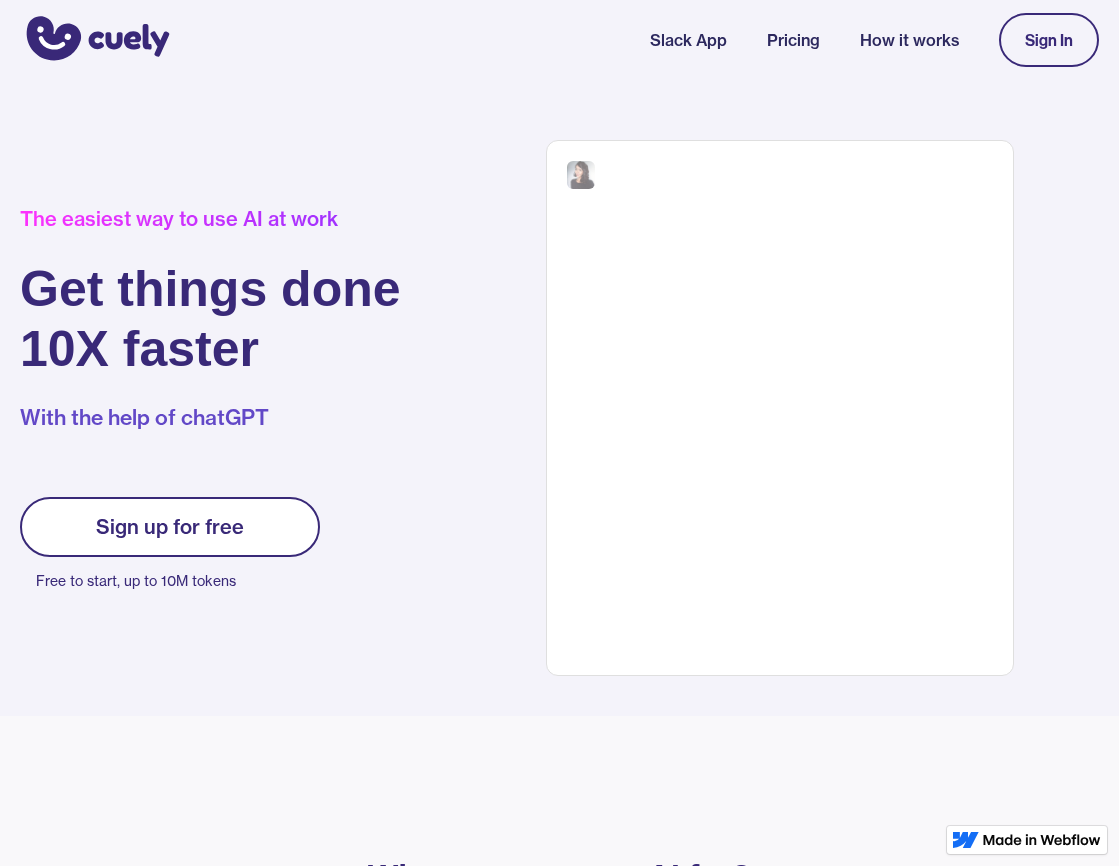 scroll, scrollTop: 0, scrollLeft: 0, axis: both 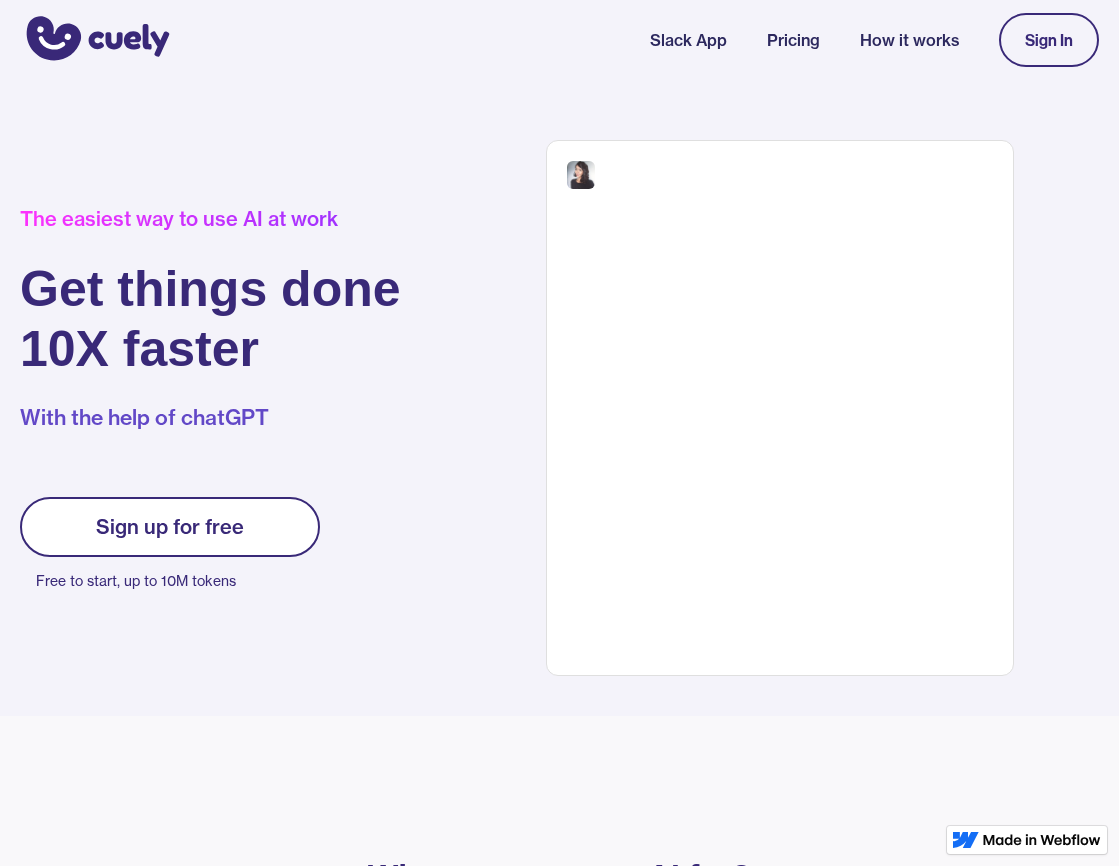 click on "Sign In" at bounding box center (1049, 40) 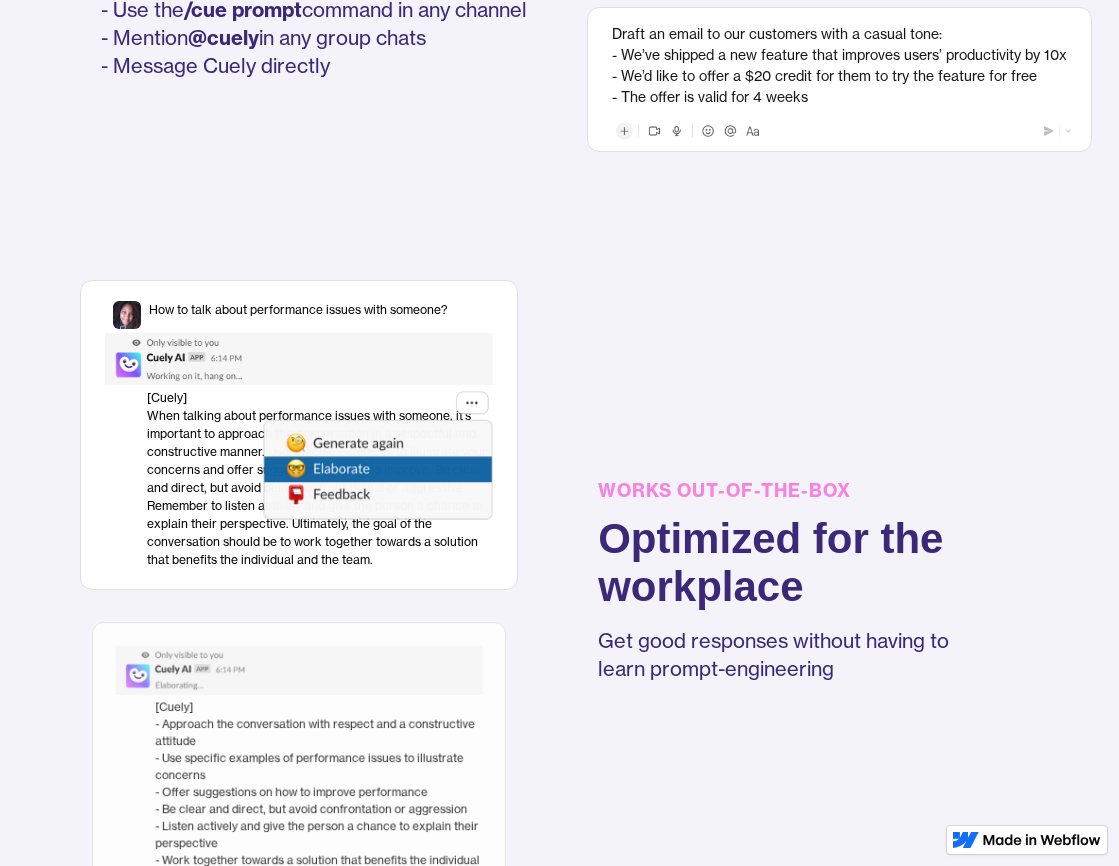 scroll, scrollTop: 1501, scrollLeft: 0, axis: vertical 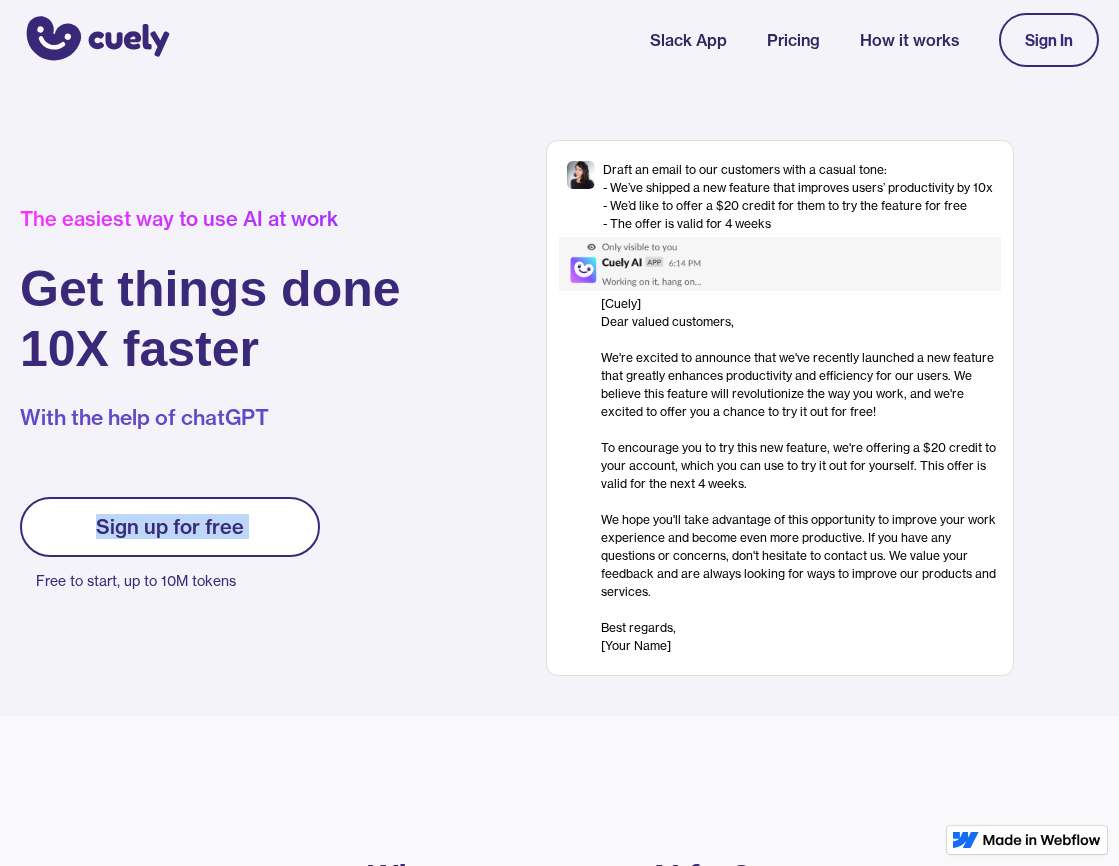 click on "Sign In" at bounding box center [1049, 40] 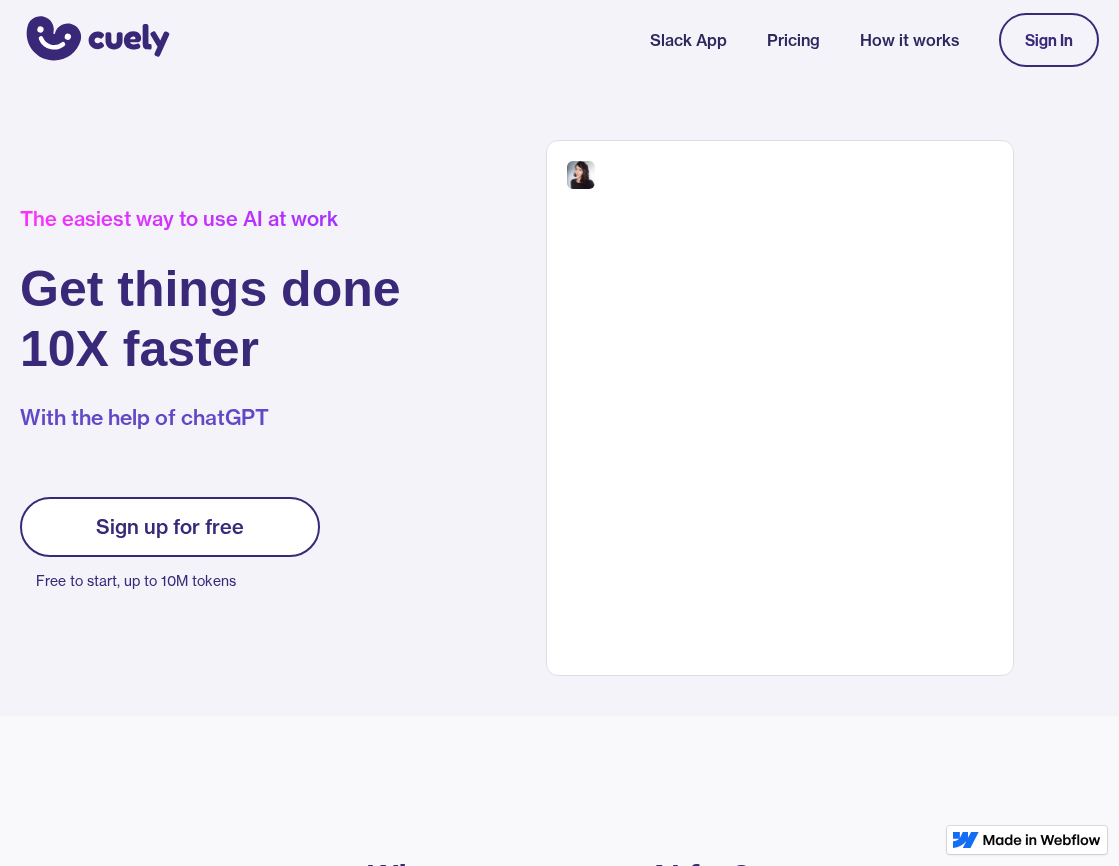 scroll, scrollTop: 0, scrollLeft: 0, axis: both 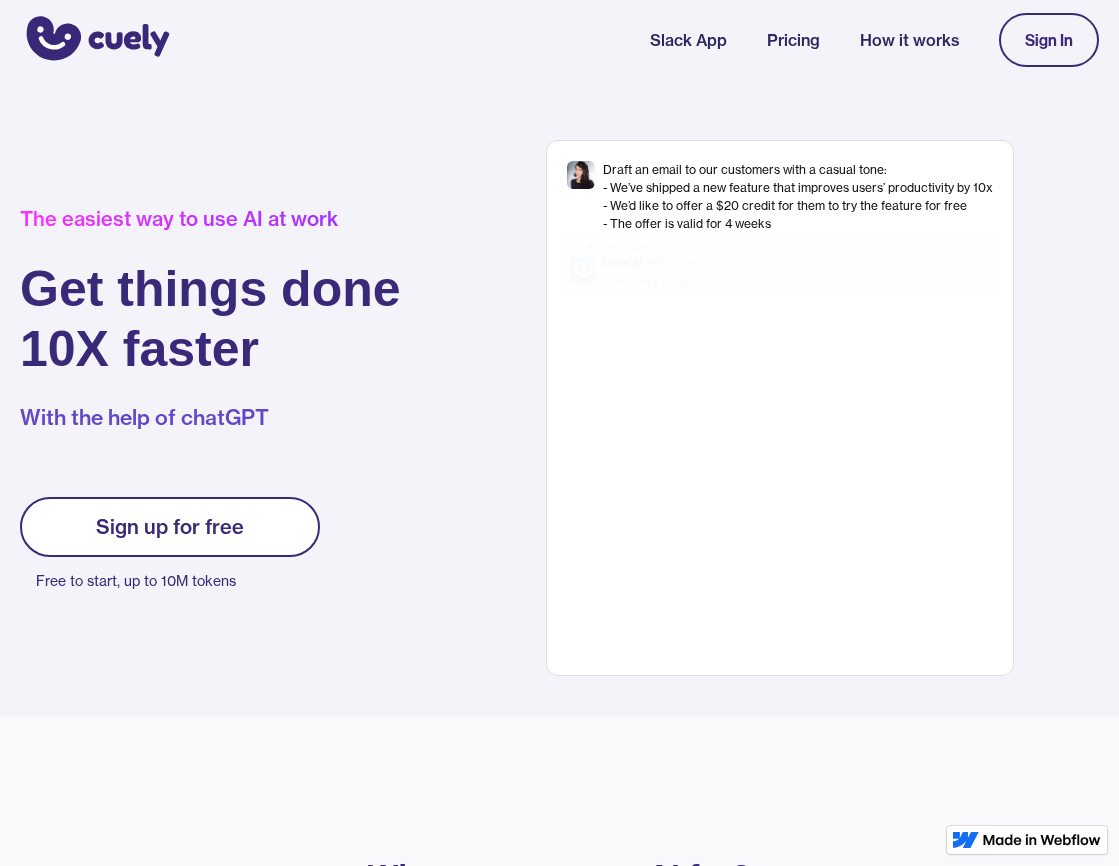 click at bounding box center [657, 264] 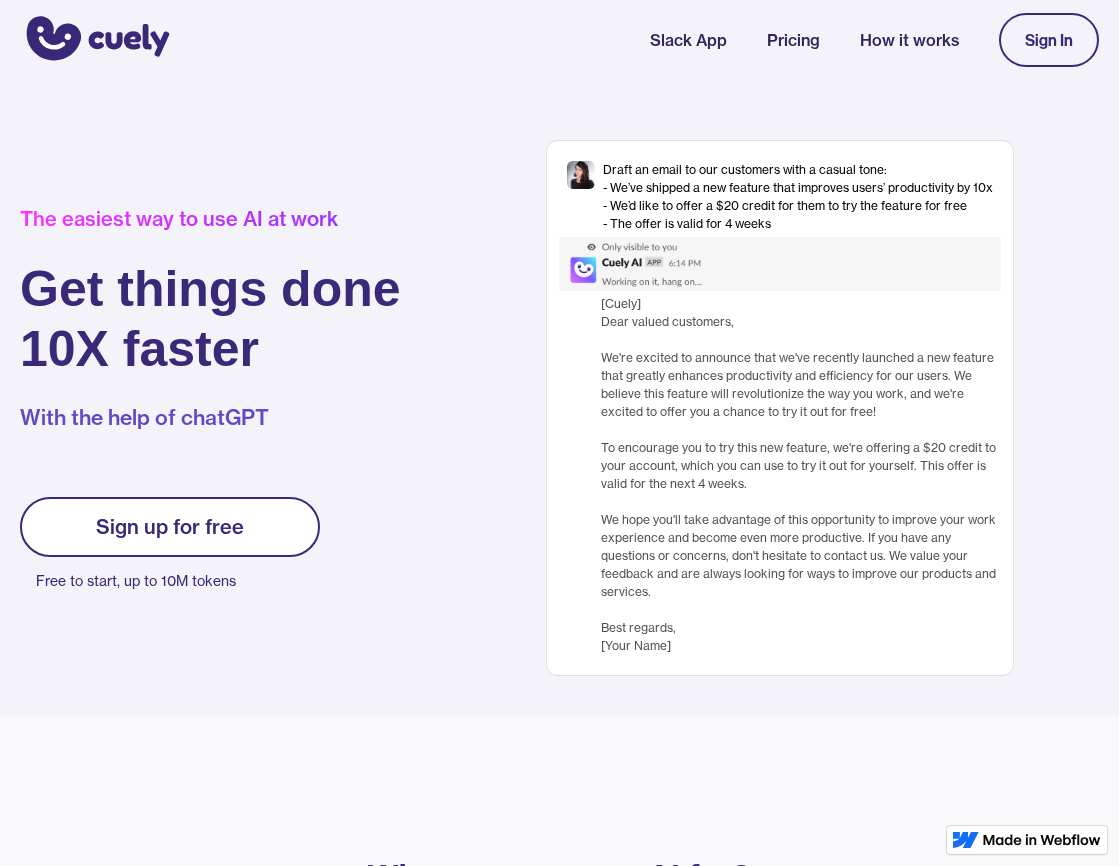 click at bounding box center (657, 264) 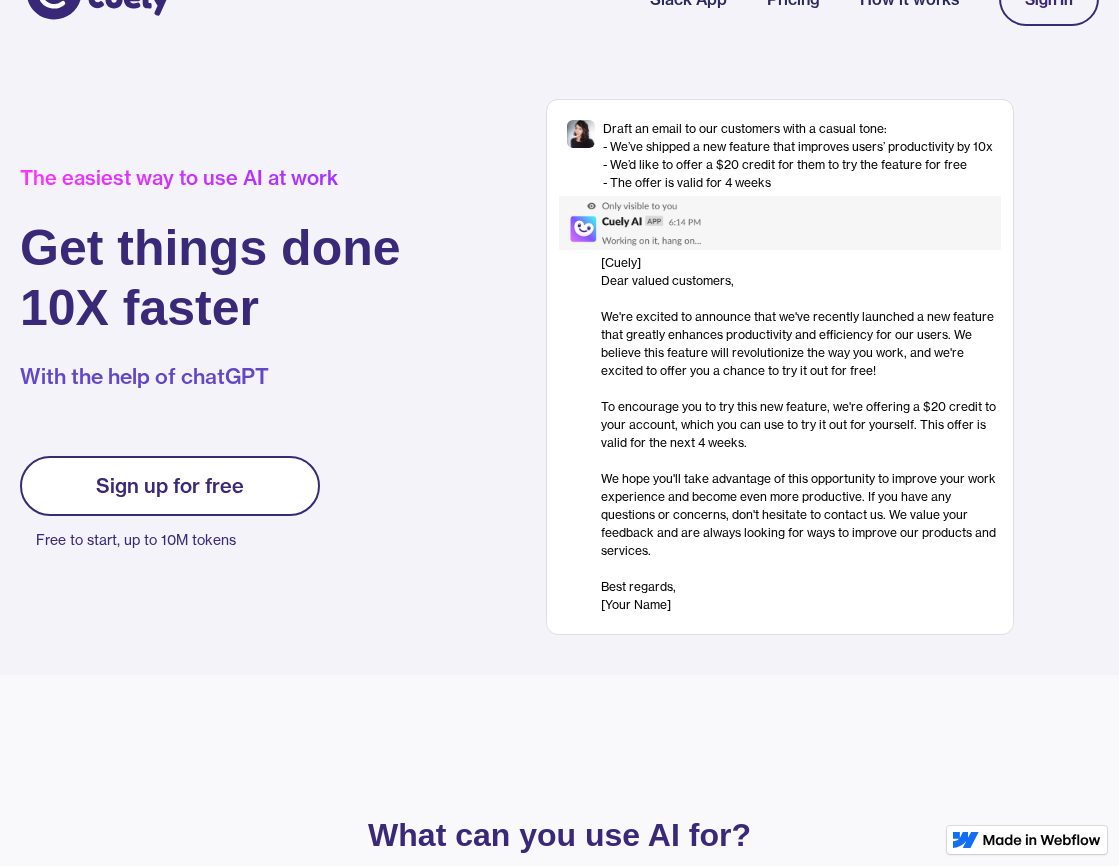 scroll, scrollTop: 42, scrollLeft: 0, axis: vertical 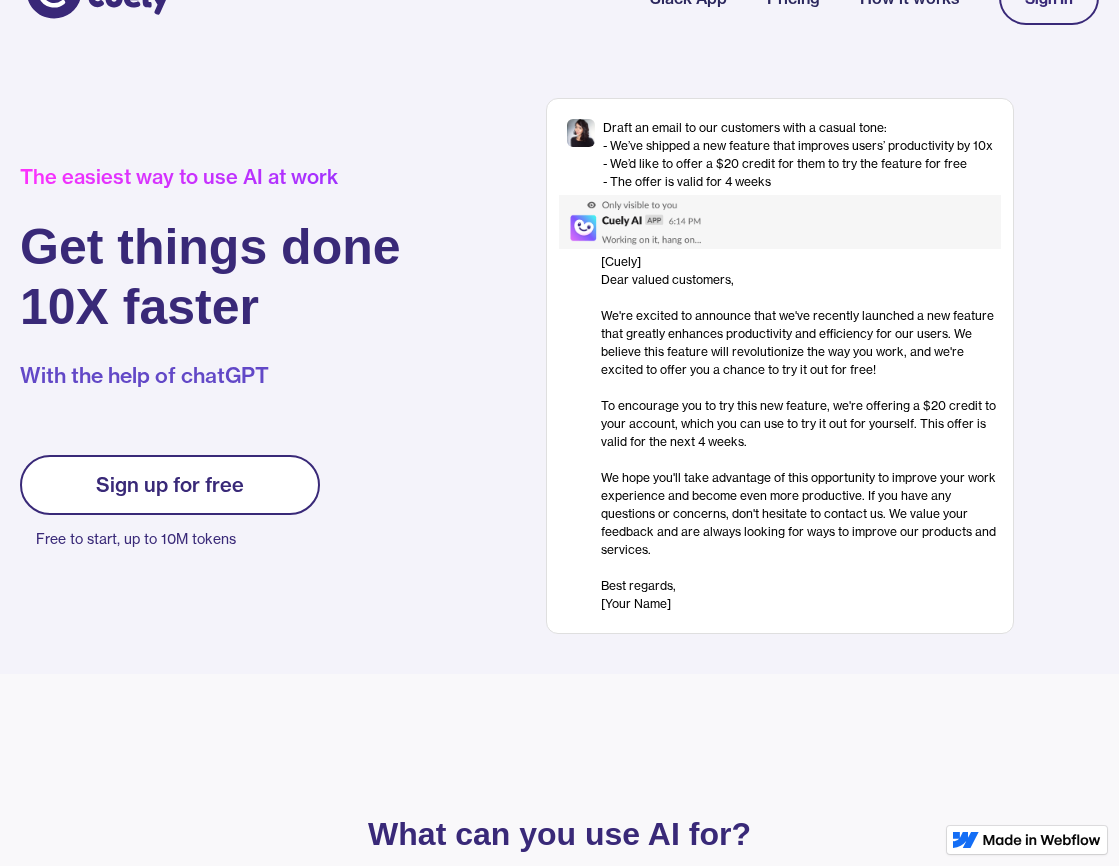 click on "Sign up for free" at bounding box center (170, 485) 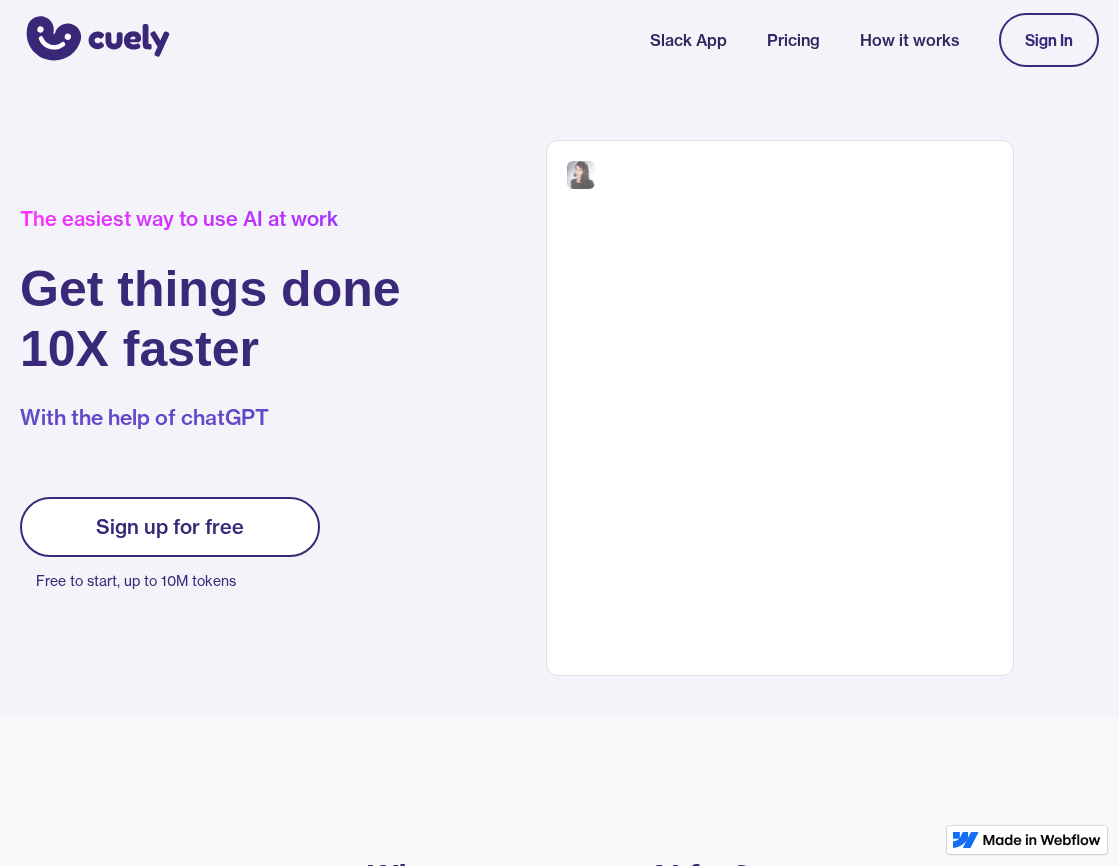 scroll, scrollTop: 0, scrollLeft: 0, axis: both 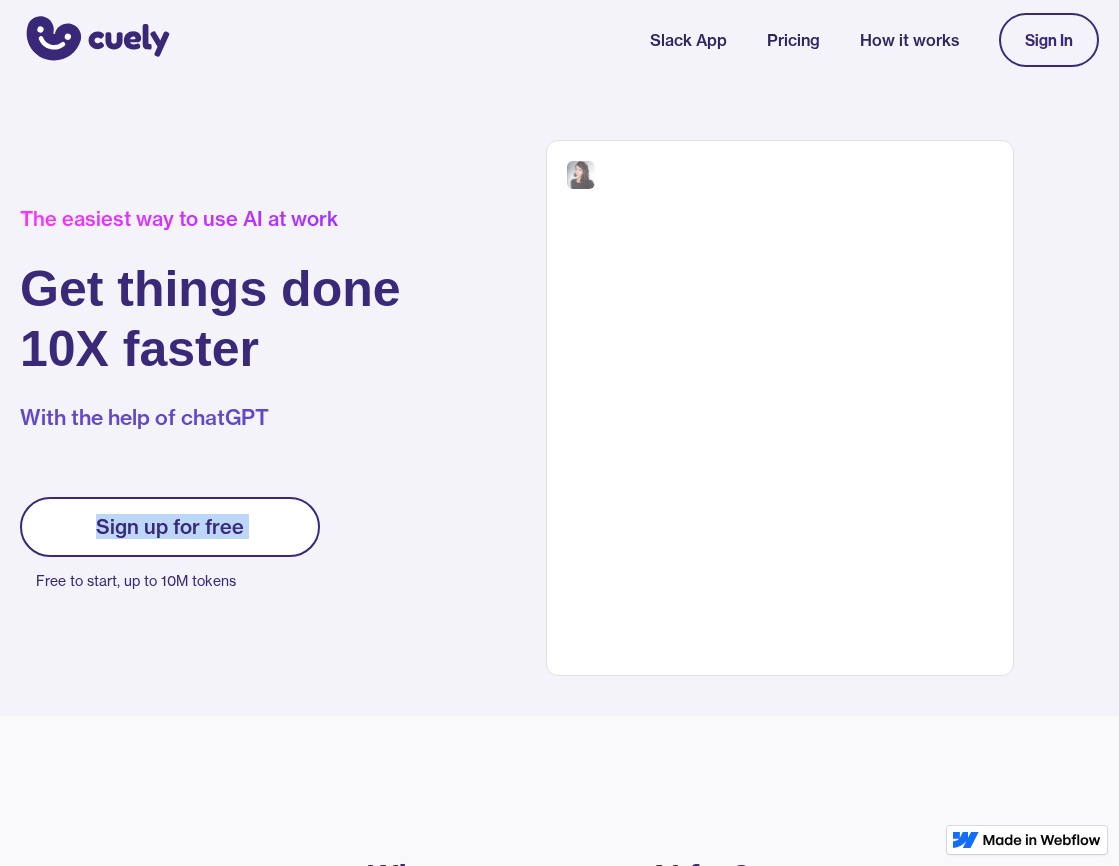 click on "The easiest way to use AI at work Get things done 10X faster With the help of chatGPT Sign up for free Free to start, up to 10M tokens
Get Started Thank you!  A team member will get back to you shortly.  Oops! Something went wrong while submitting the form." at bounding box center [240, 408] 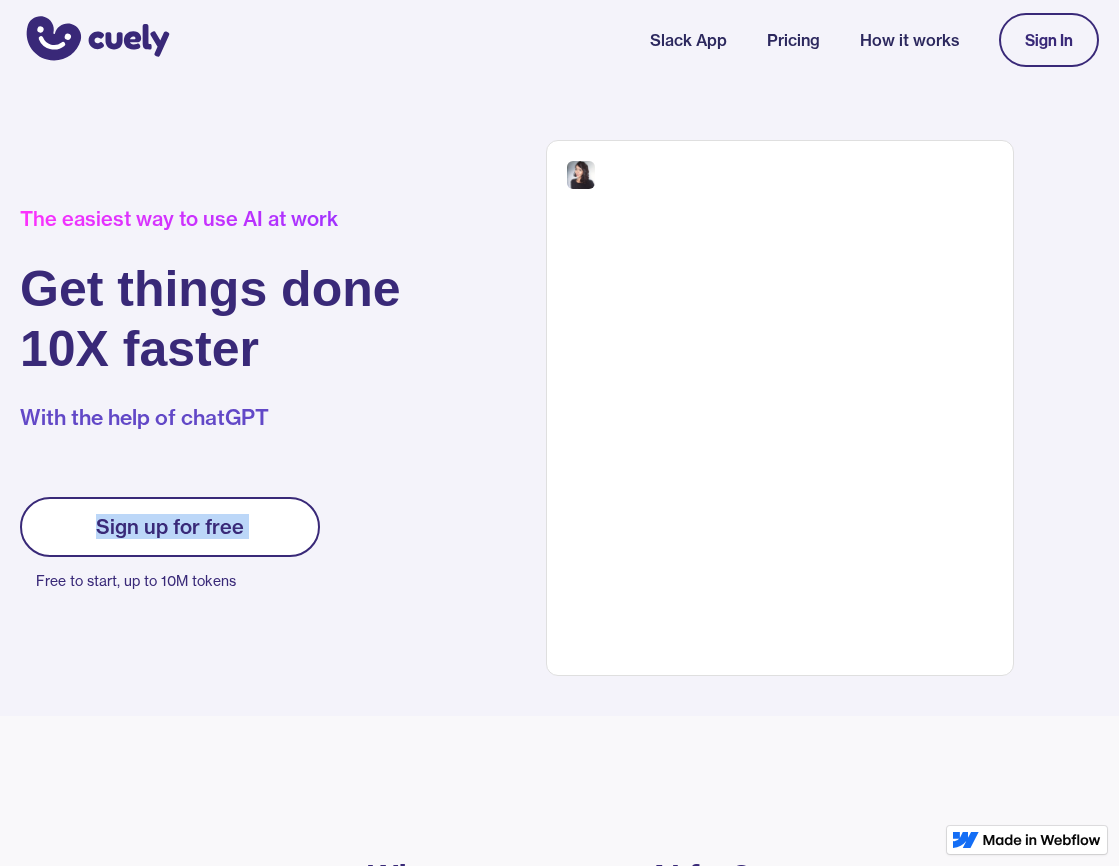 click on "Sign up for free" at bounding box center (170, 527) 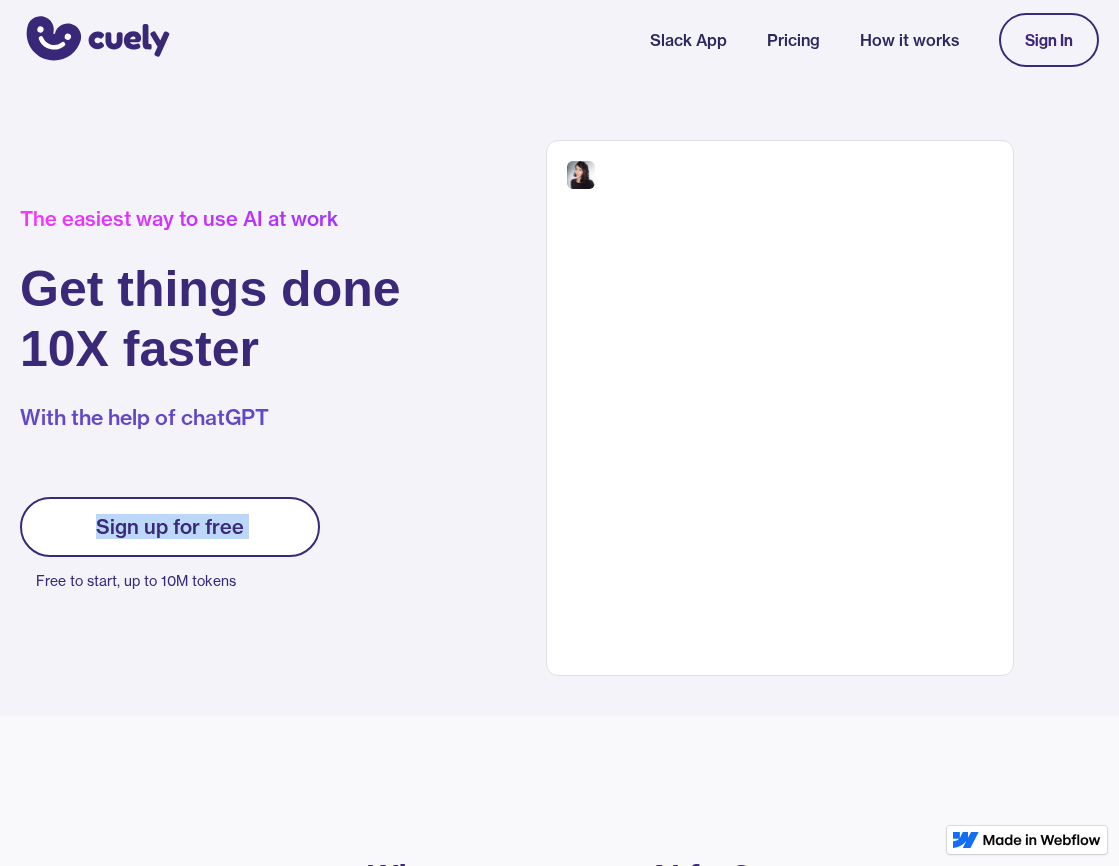 click on "Sign up for free" at bounding box center (170, 527) 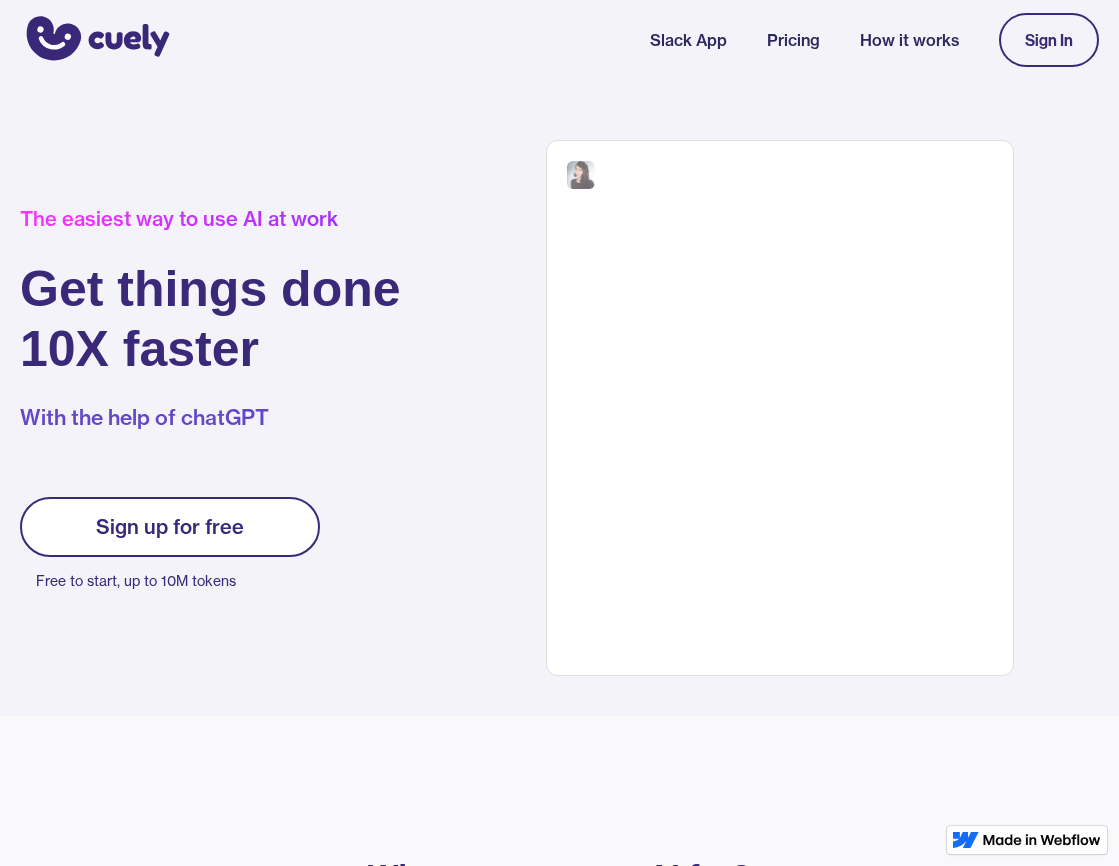 scroll, scrollTop: 0, scrollLeft: 0, axis: both 